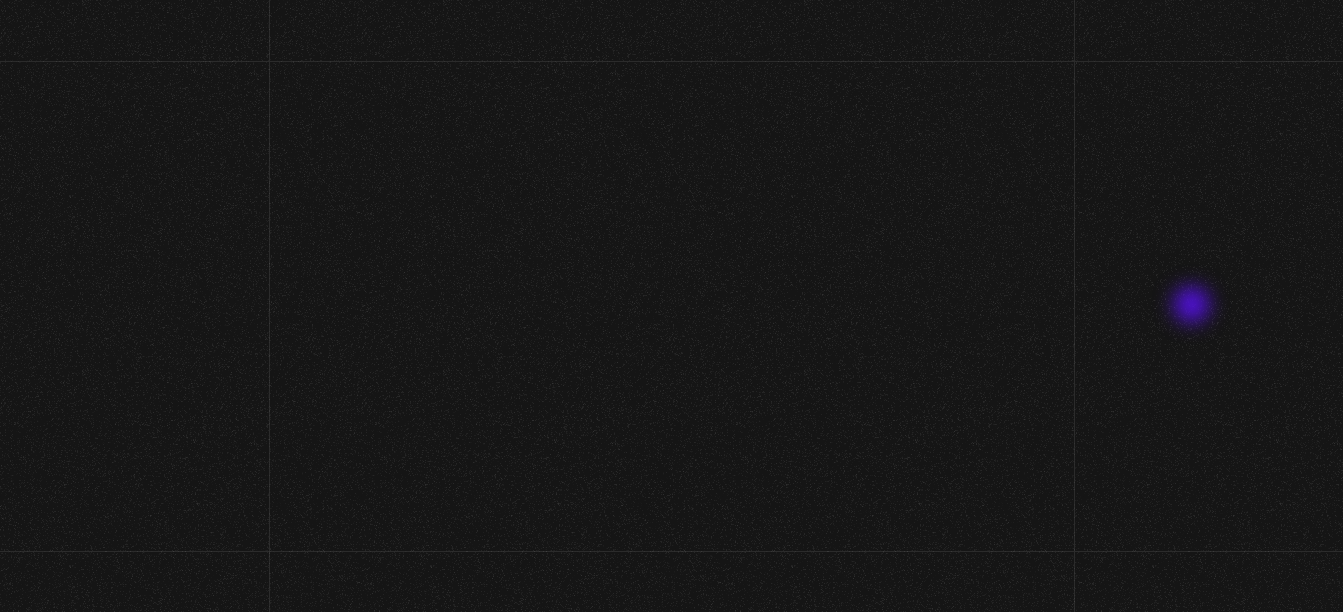 scroll, scrollTop: 0, scrollLeft: 0, axis: both 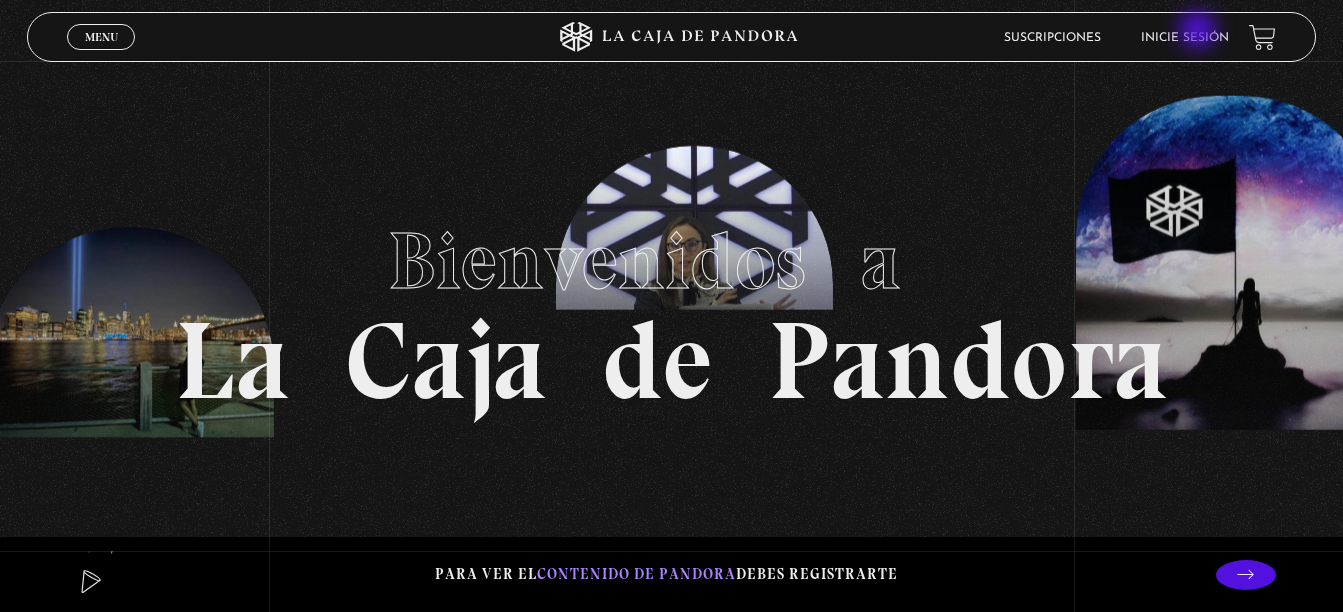 click on "Inicie sesión" at bounding box center [1185, 38] 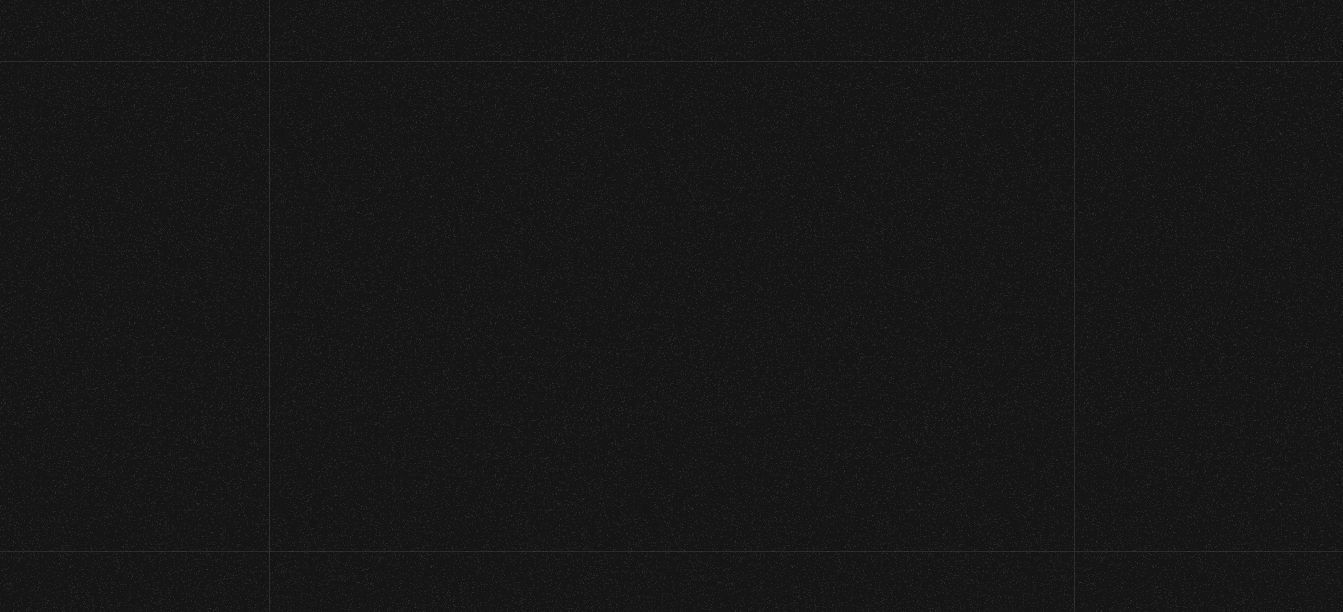scroll, scrollTop: 0, scrollLeft: 0, axis: both 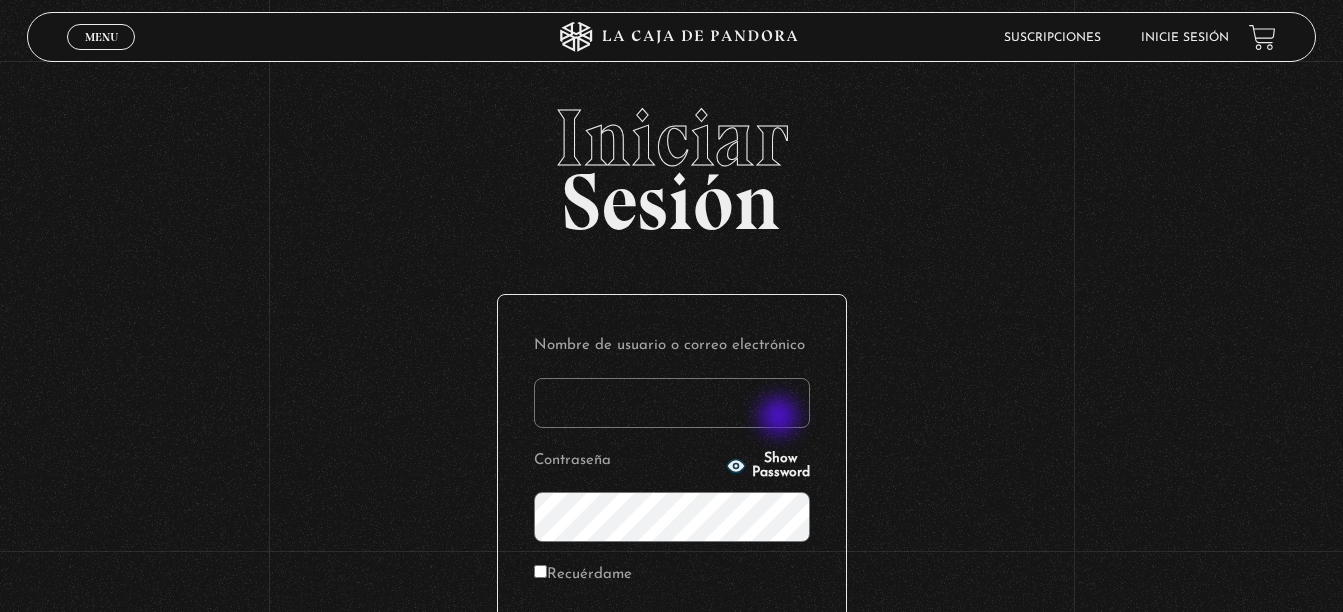 click on "Nombre de usuario o correo electrónico" at bounding box center [672, 403] 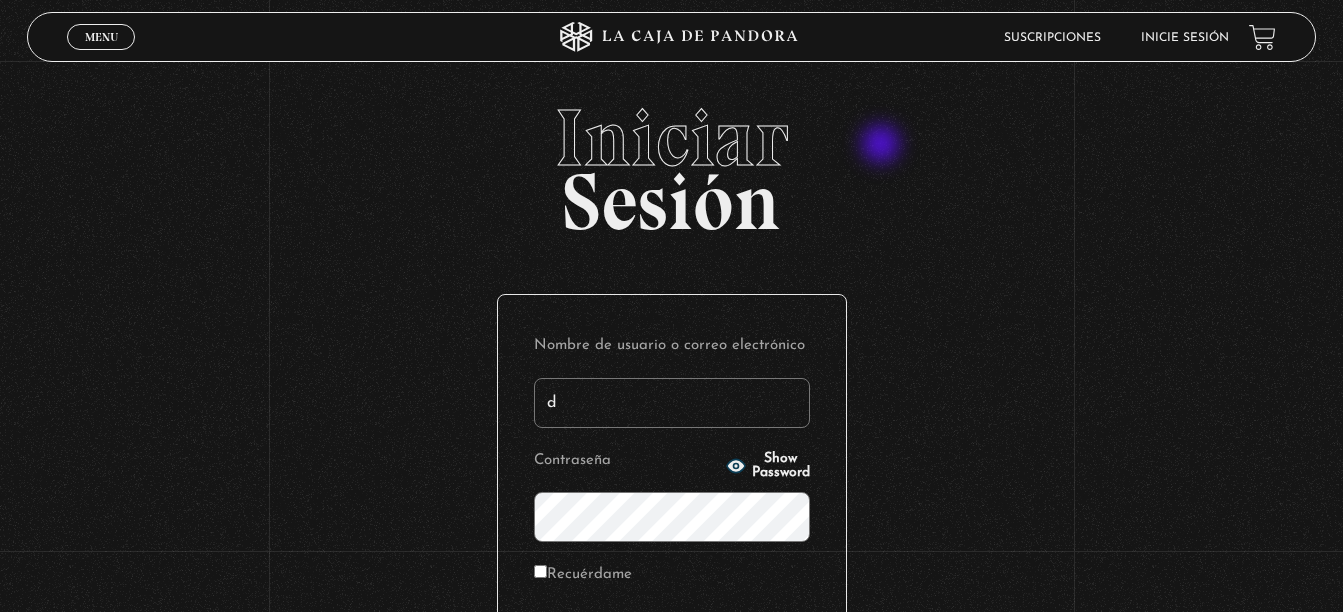type on "DMORALESPALAVECINO@GMAIL.COM" 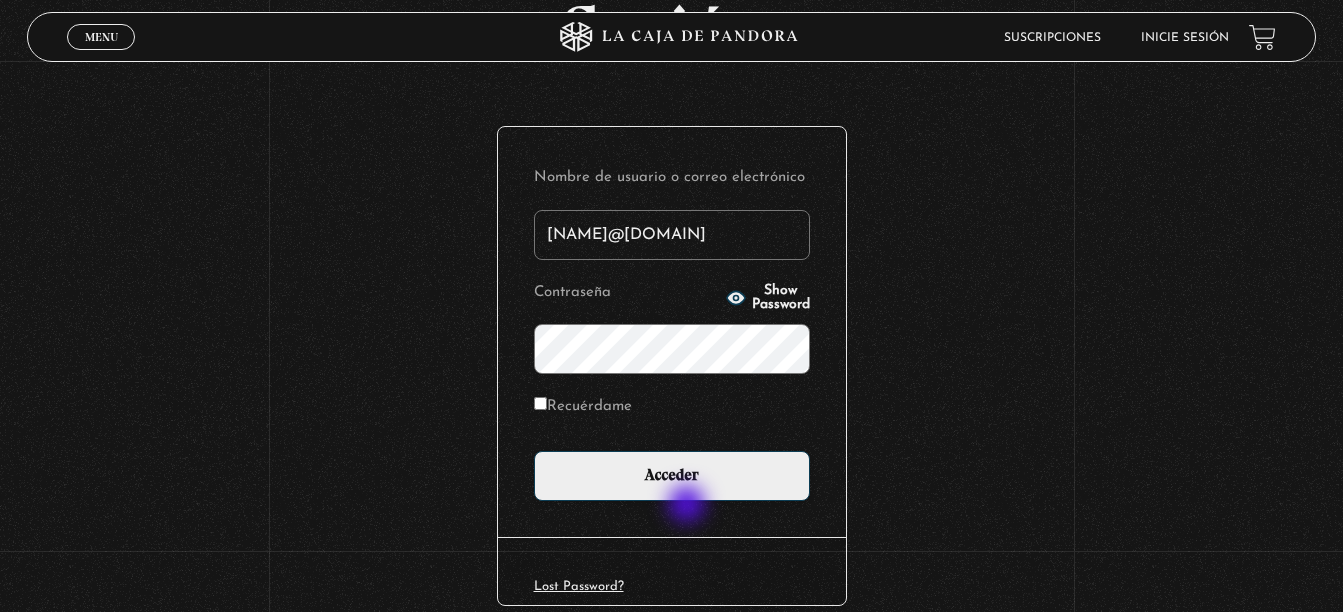 scroll, scrollTop: 200, scrollLeft: 0, axis: vertical 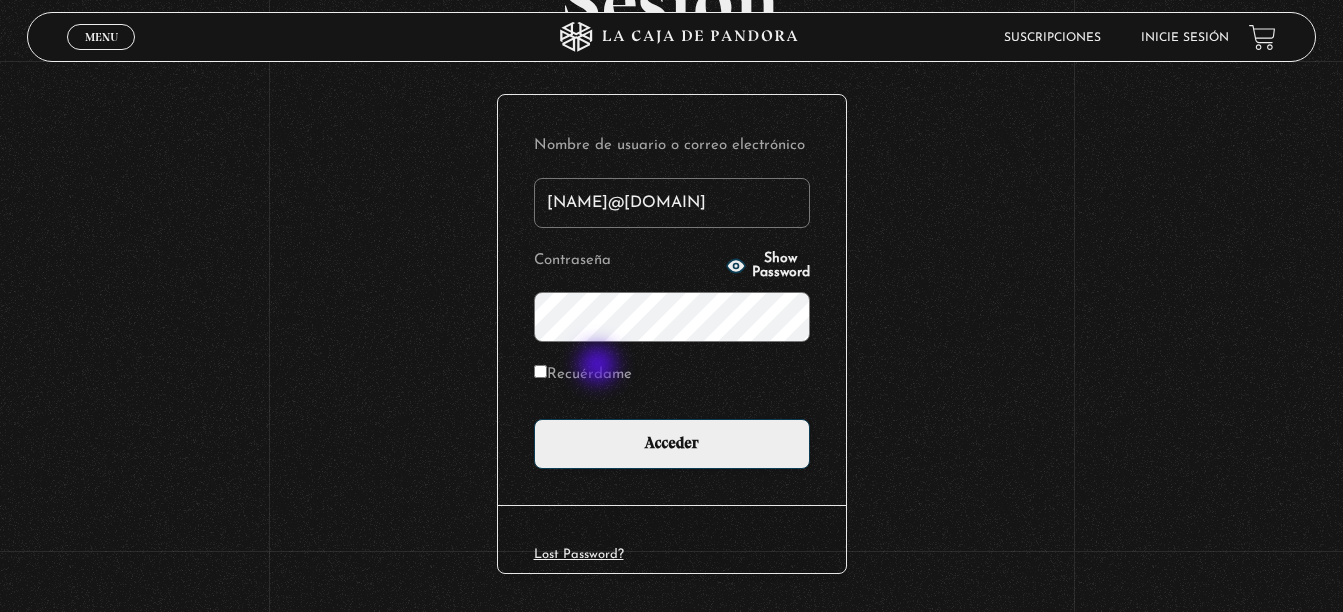 click on "Recuérdame" at bounding box center [583, 375] 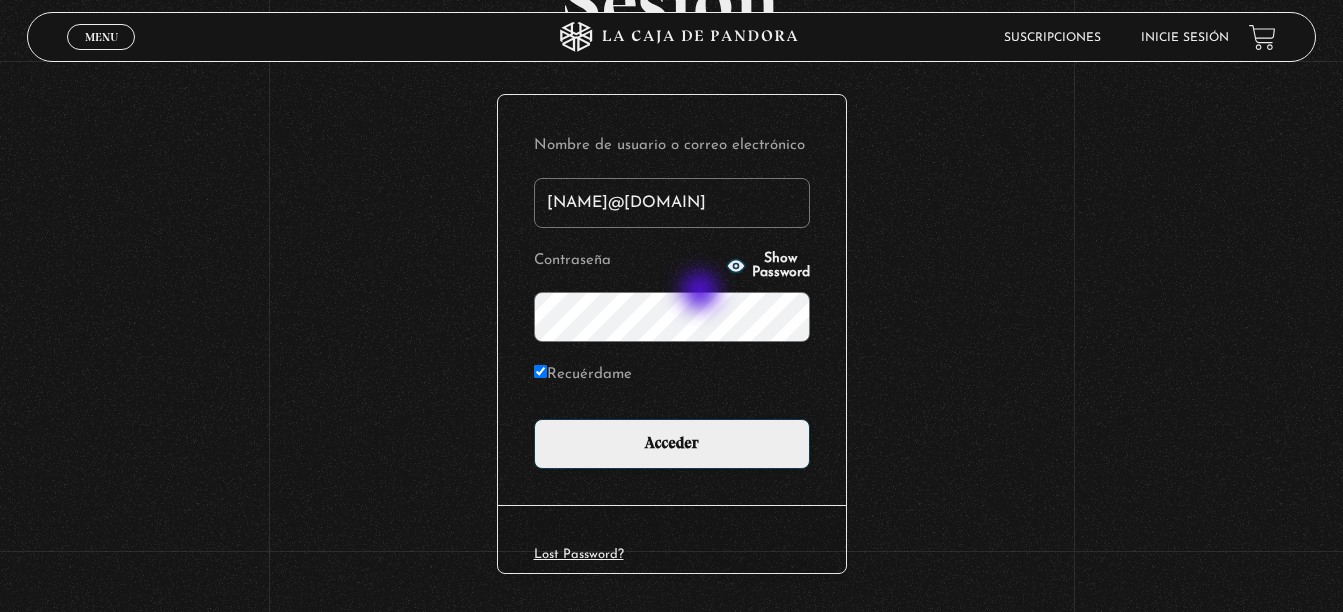click on "Acceder" at bounding box center [672, 444] 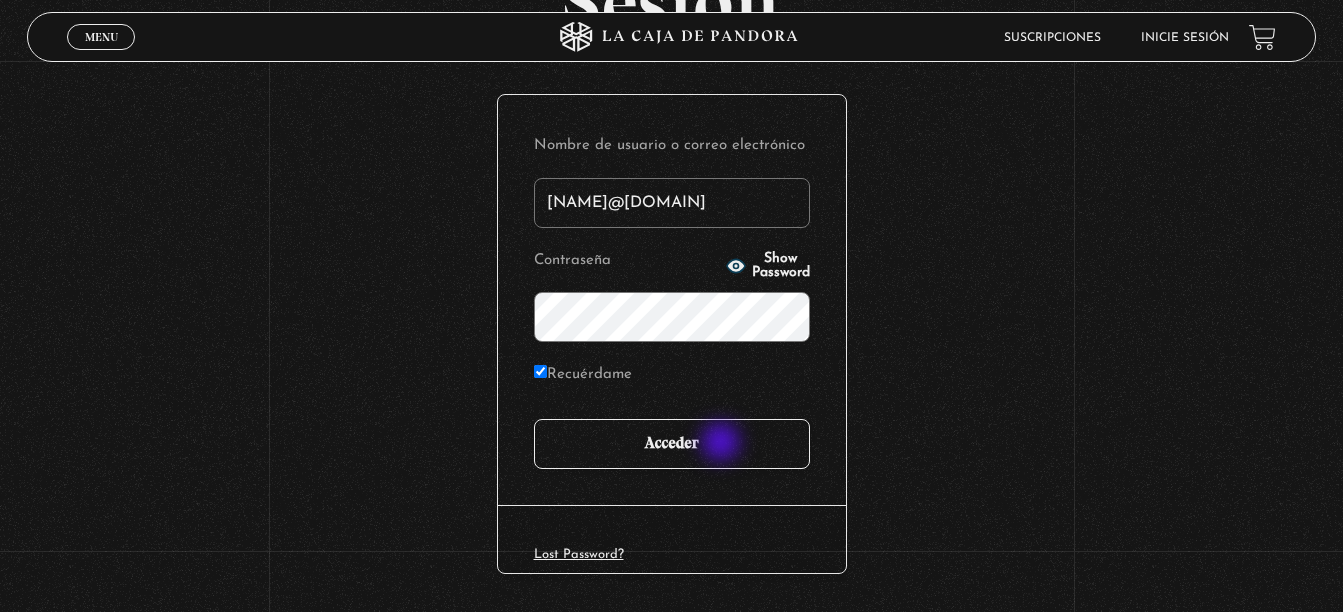 click on "Acceder" at bounding box center [672, 444] 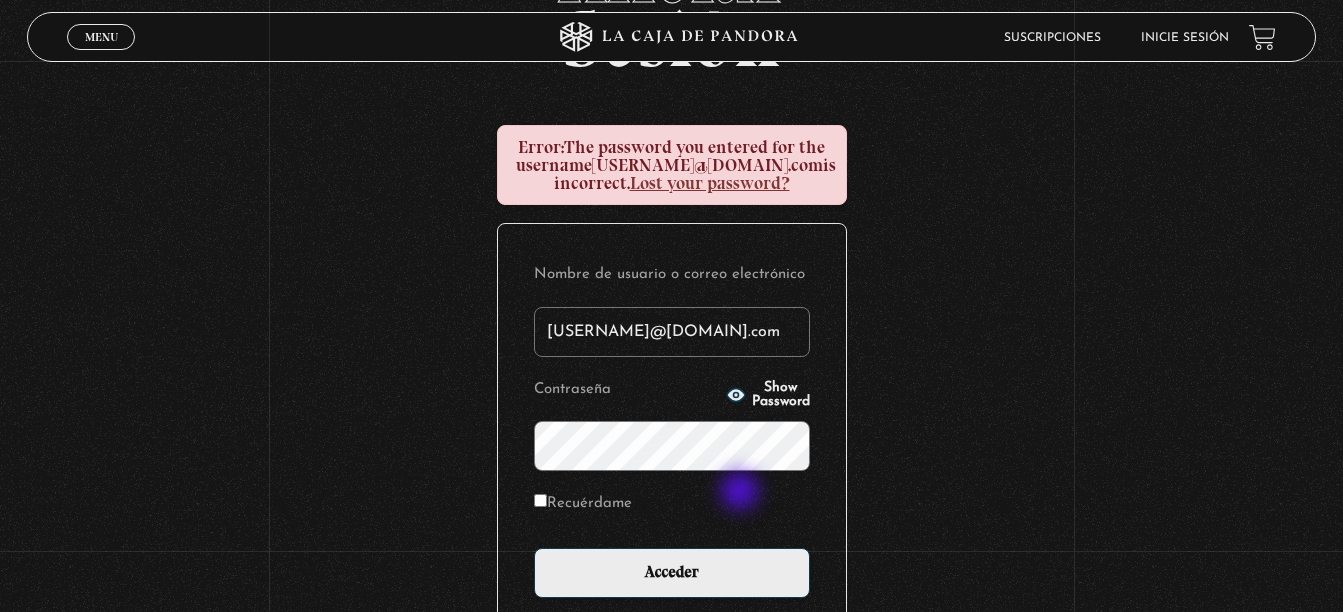 scroll, scrollTop: 200, scrollLeft: 0, axis: vertical 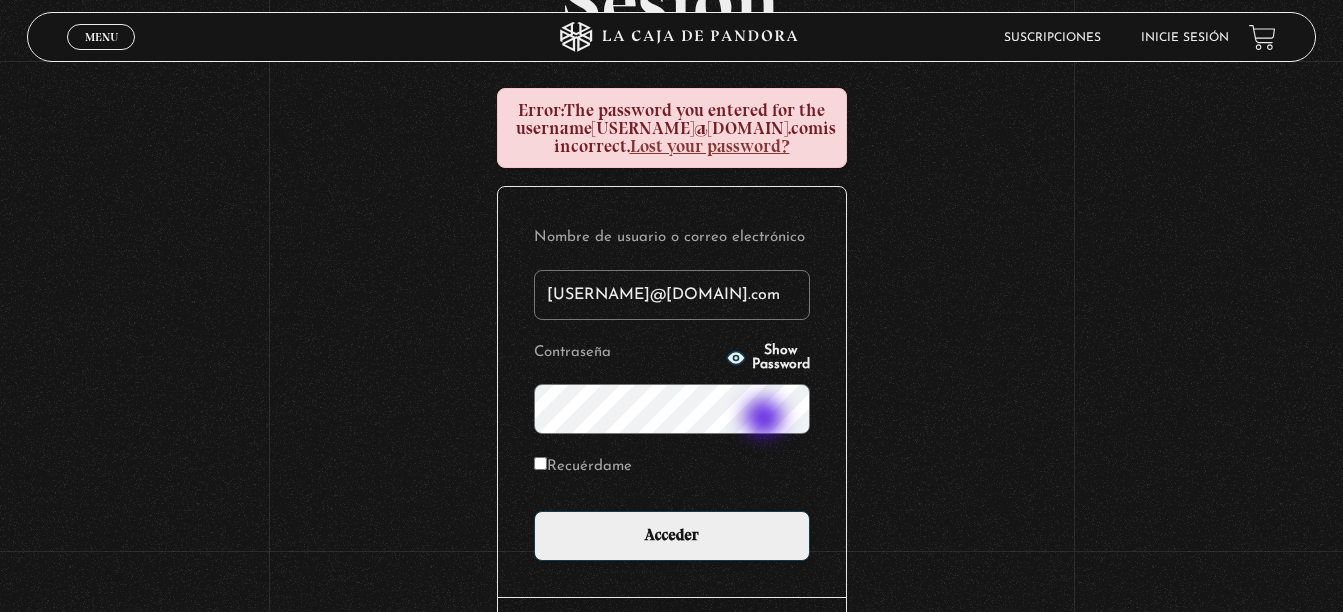 click on "Acceder" at bounding box center (672, 536) 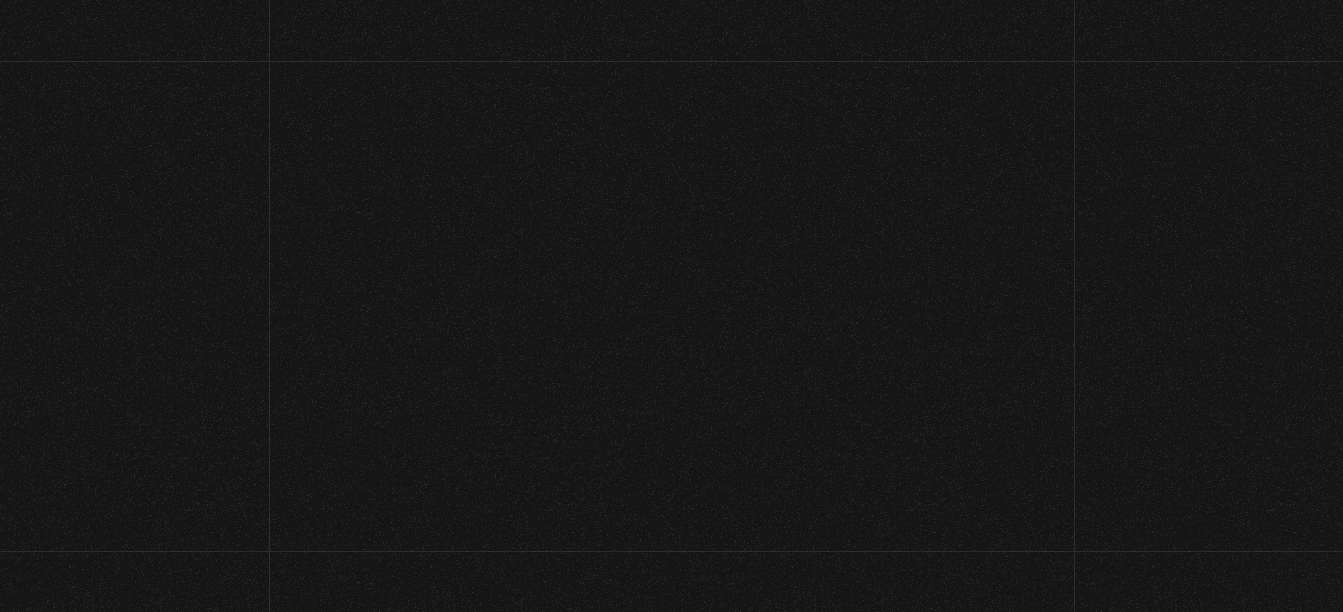 scroll, scrollTop: 0, scrollLeft: 0, axis: both 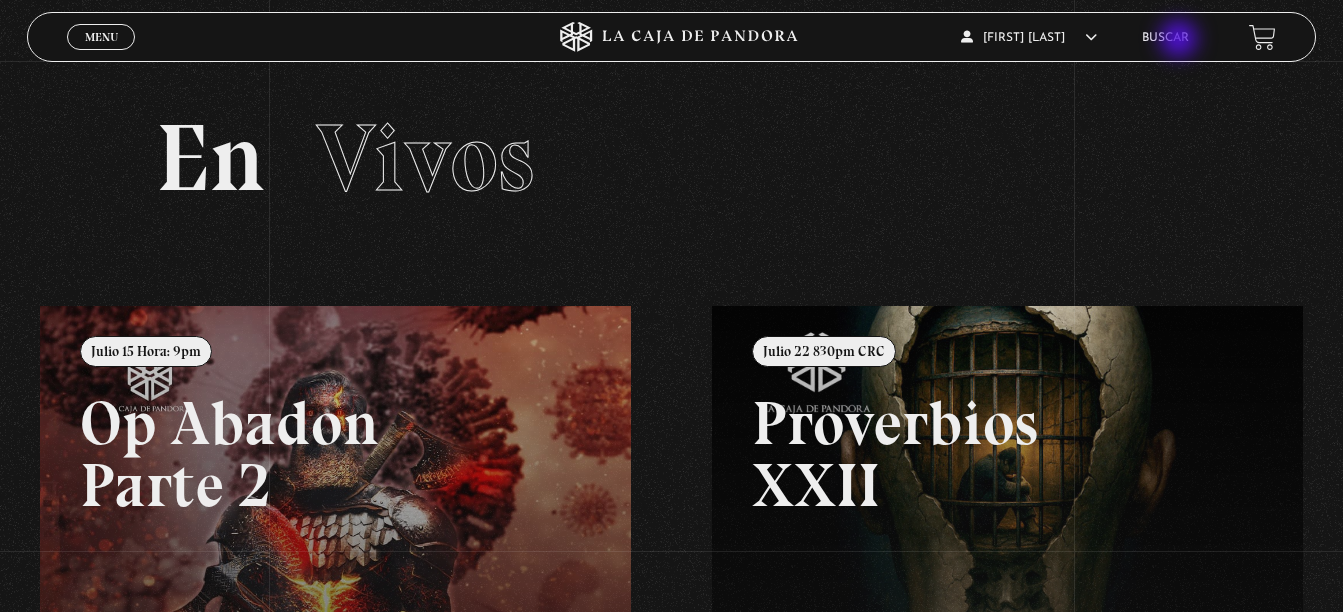 click on "Buscar" at bounding box center (1165, 38) 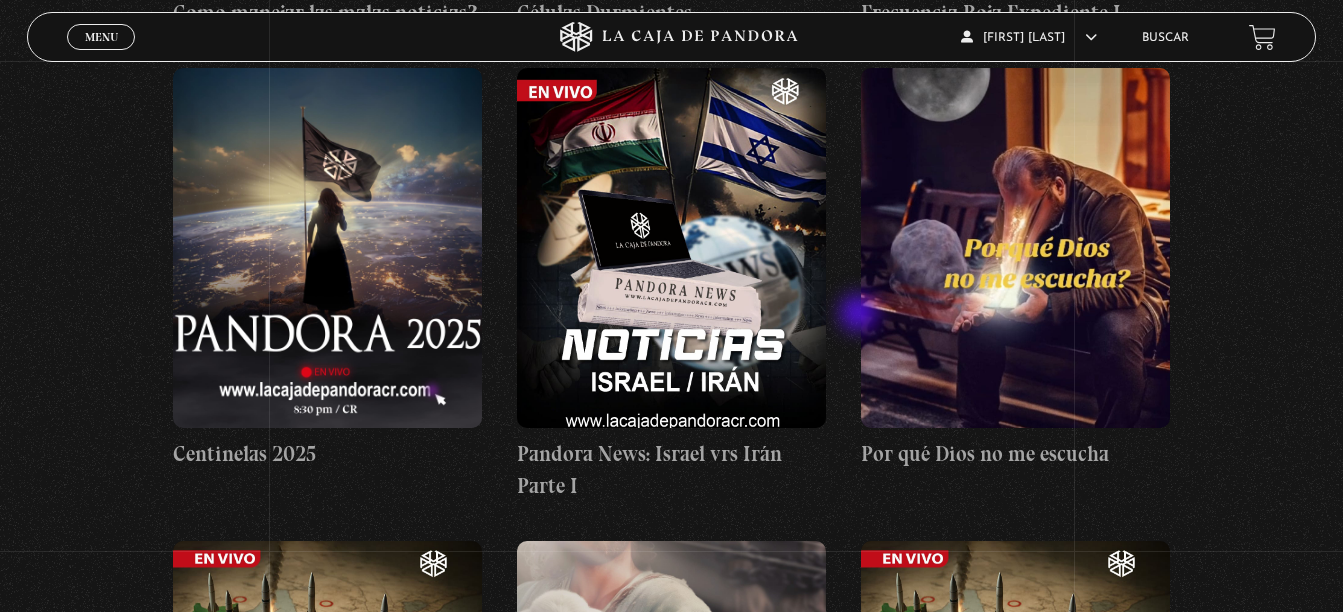 scroll, scrollTop: 800, scrollLeft: 0, axis: vertical 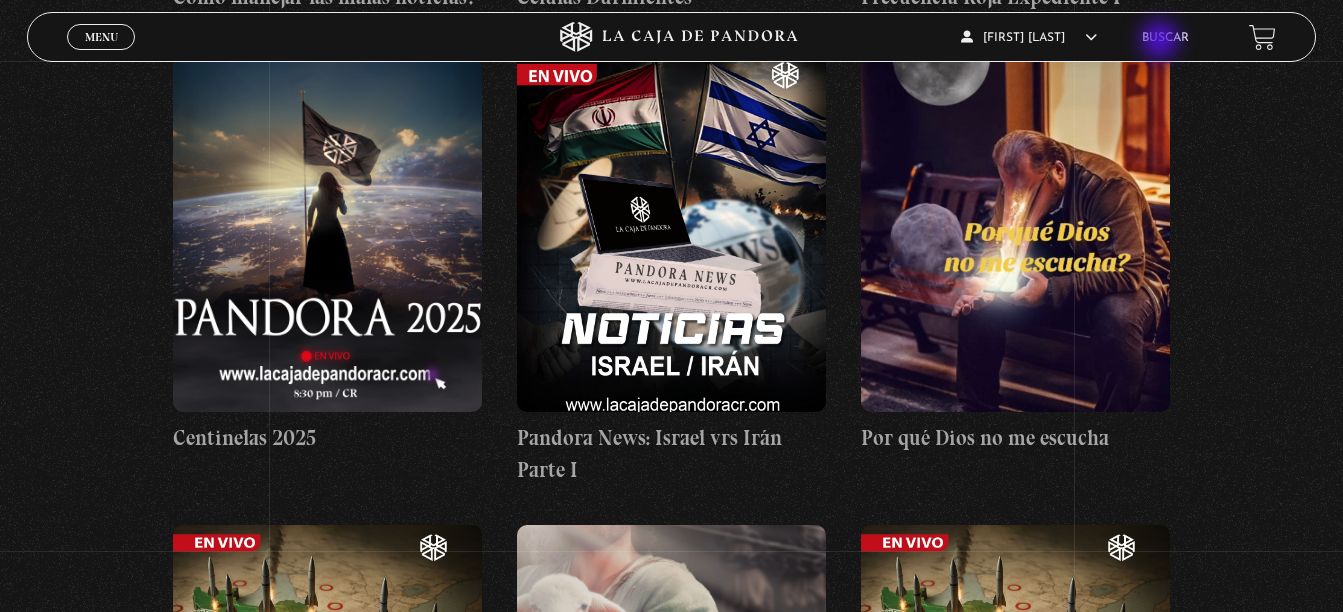 click on "Buscar" at bounding box center [1165, 38] 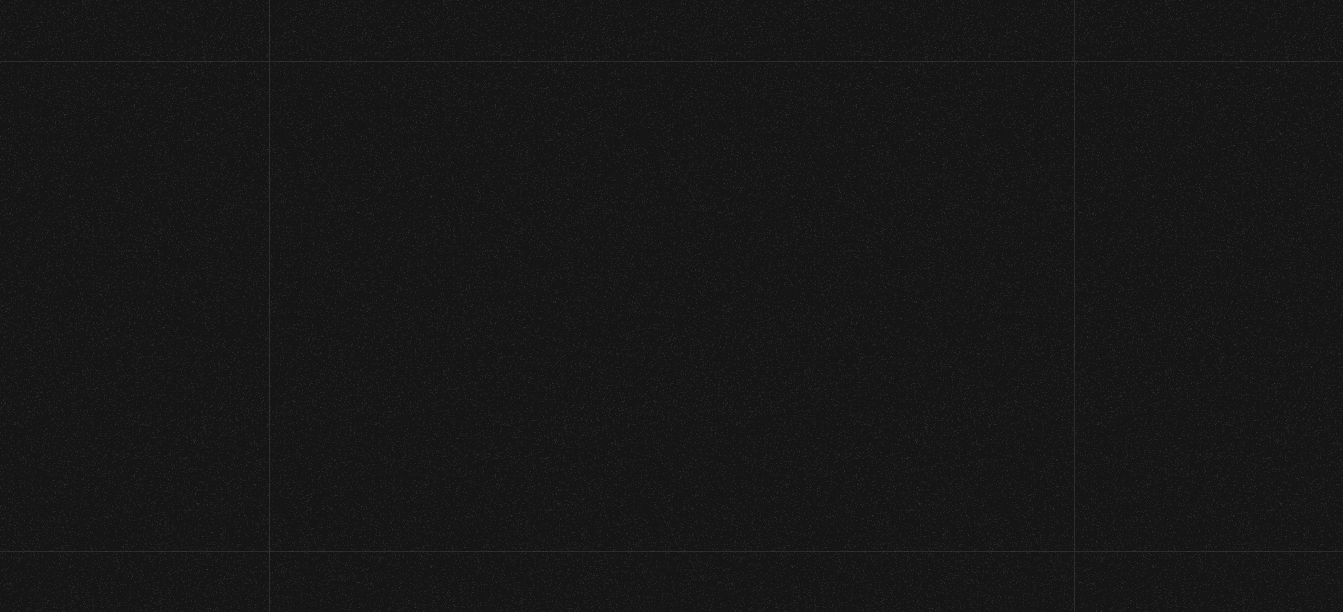 scroll, scrollTop: 0, scrollLeft: 0, axis: both 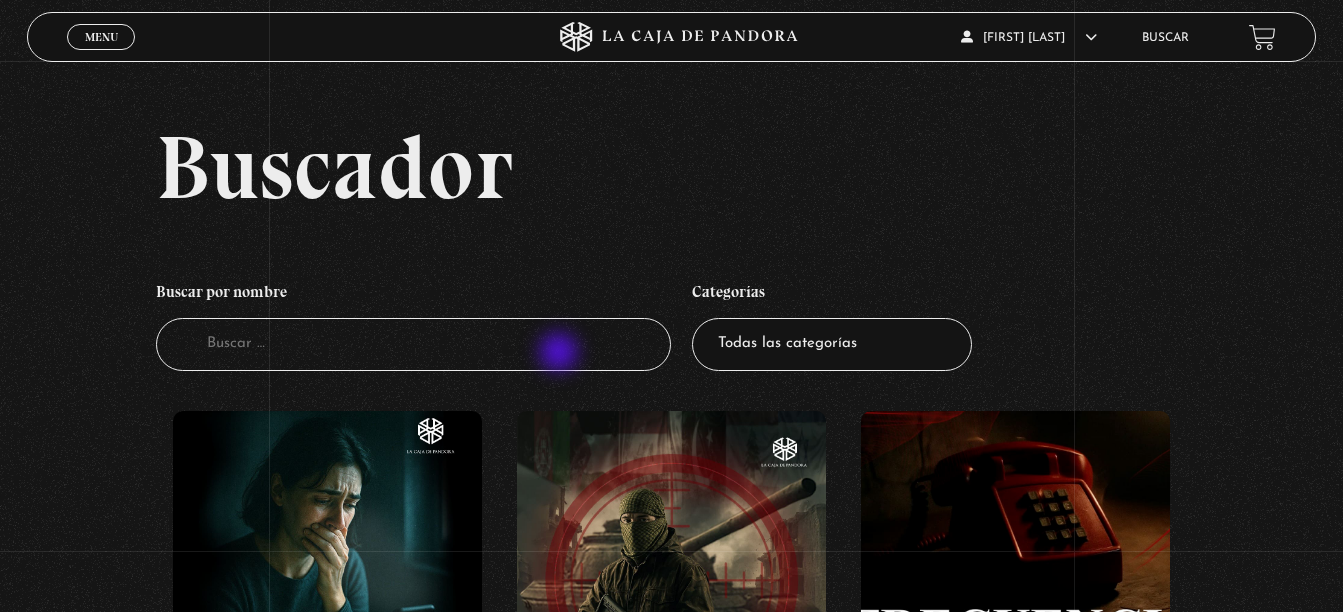 click on "Buscador" at bounding box center (414, 344) 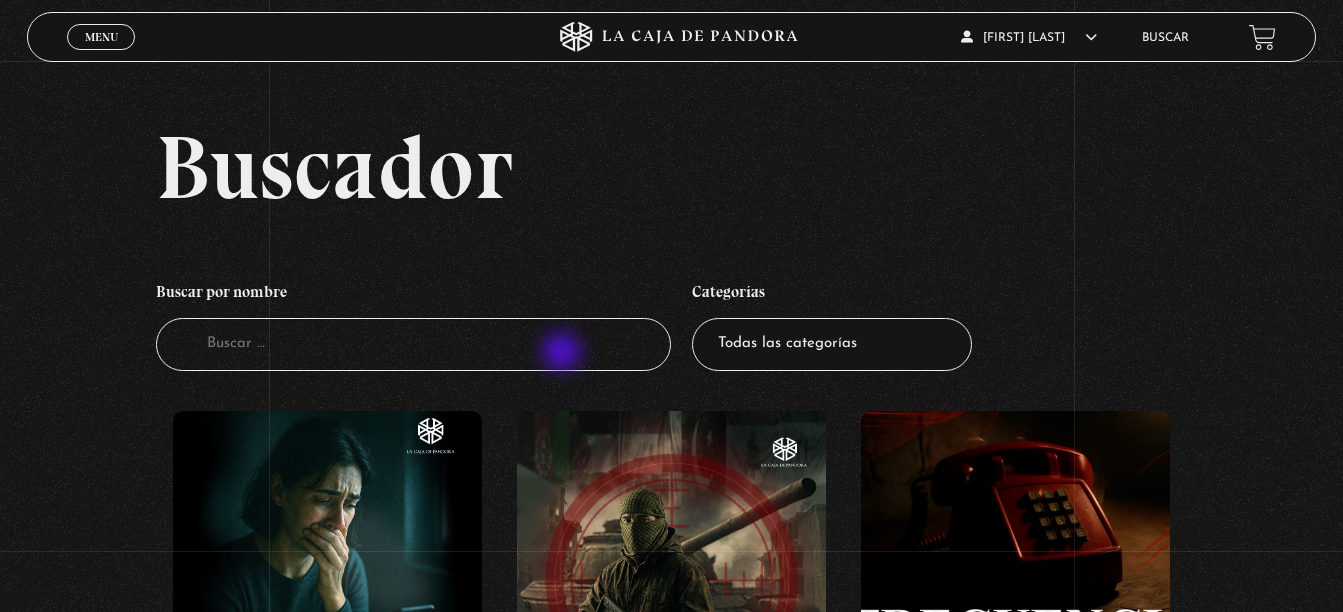 type on "X" 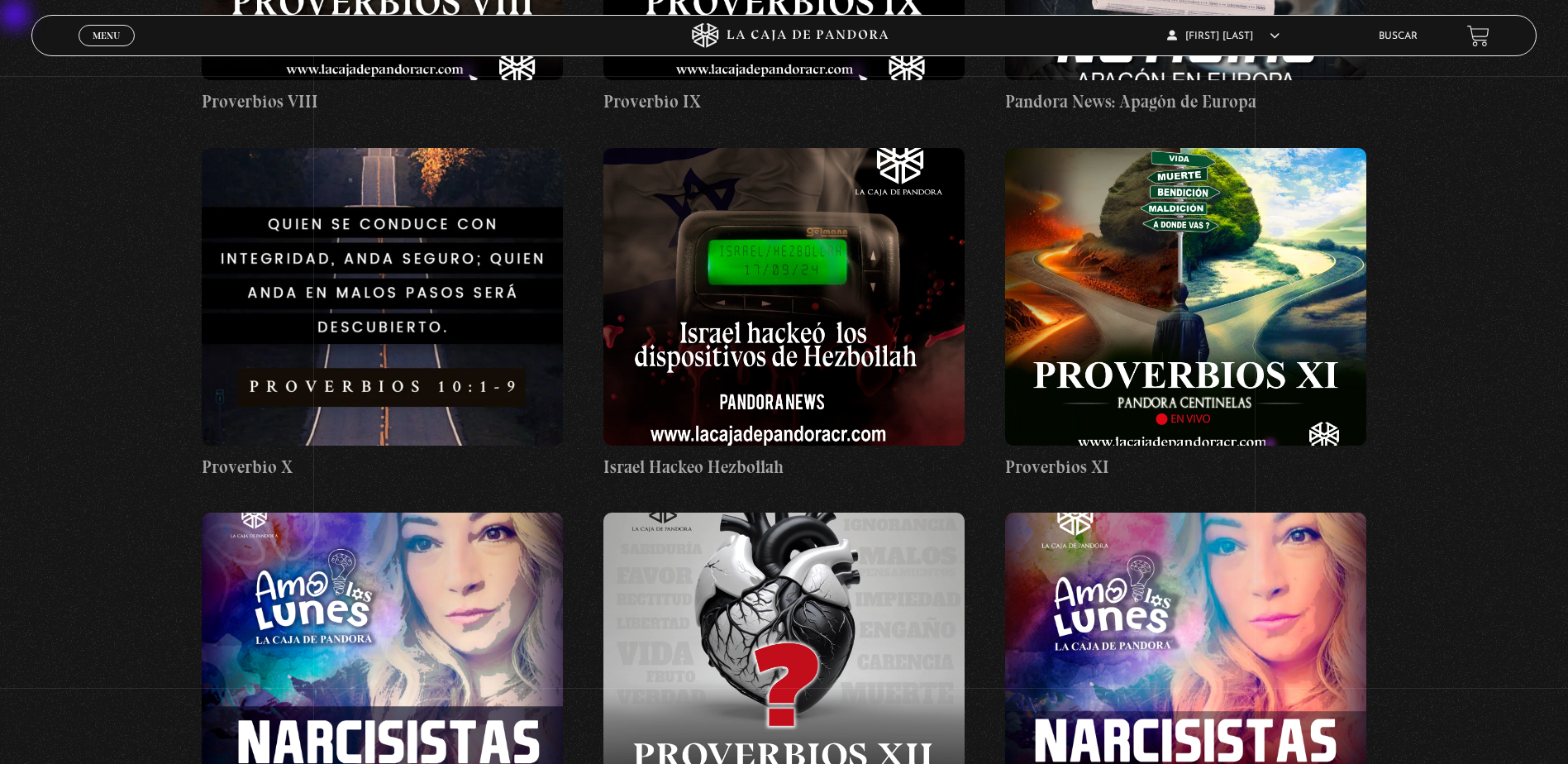 scroll, scrollTop: 3225, scrollLeft: 0, axis: vertical 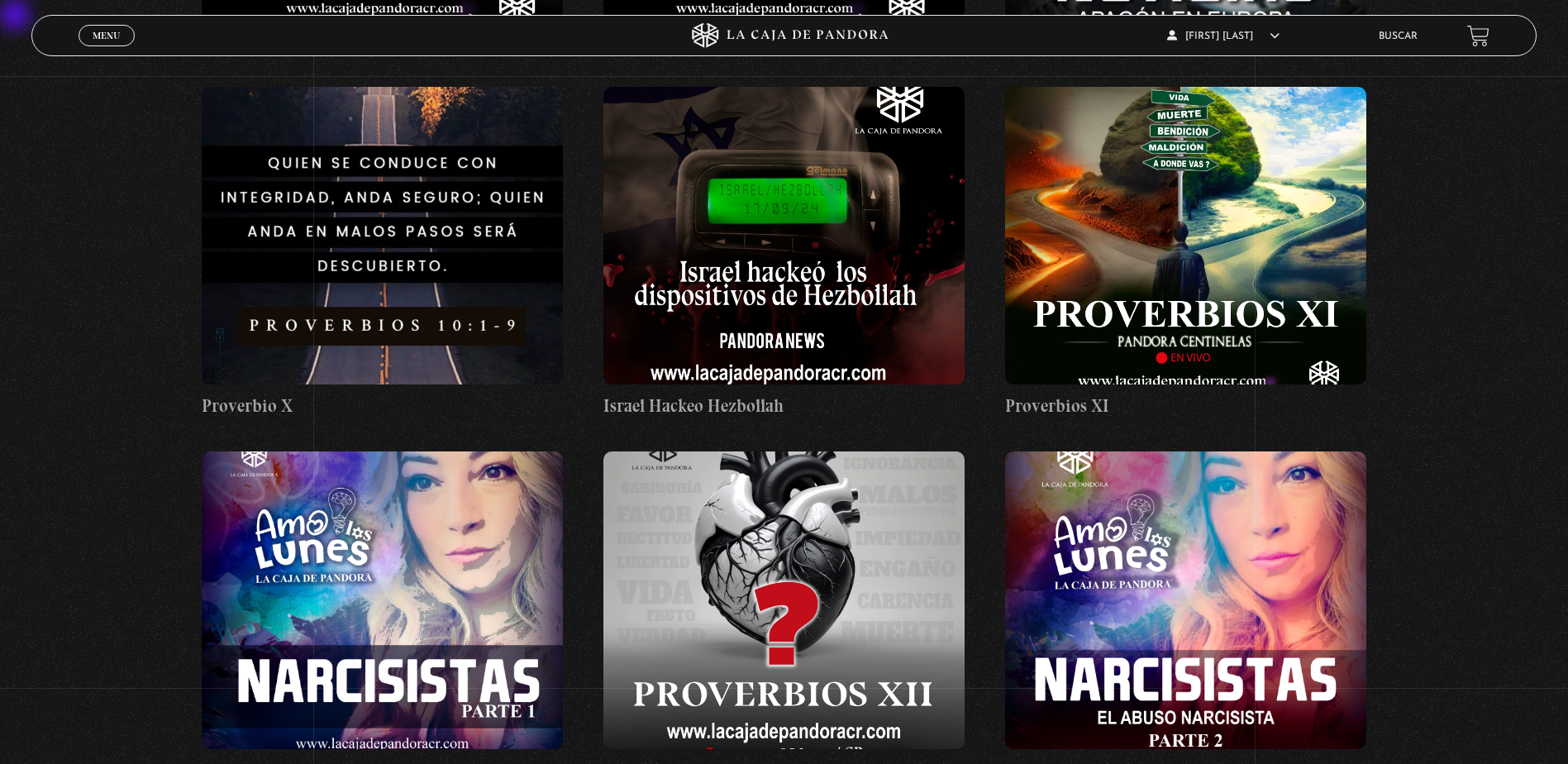 click at bounding box center (382, 236) 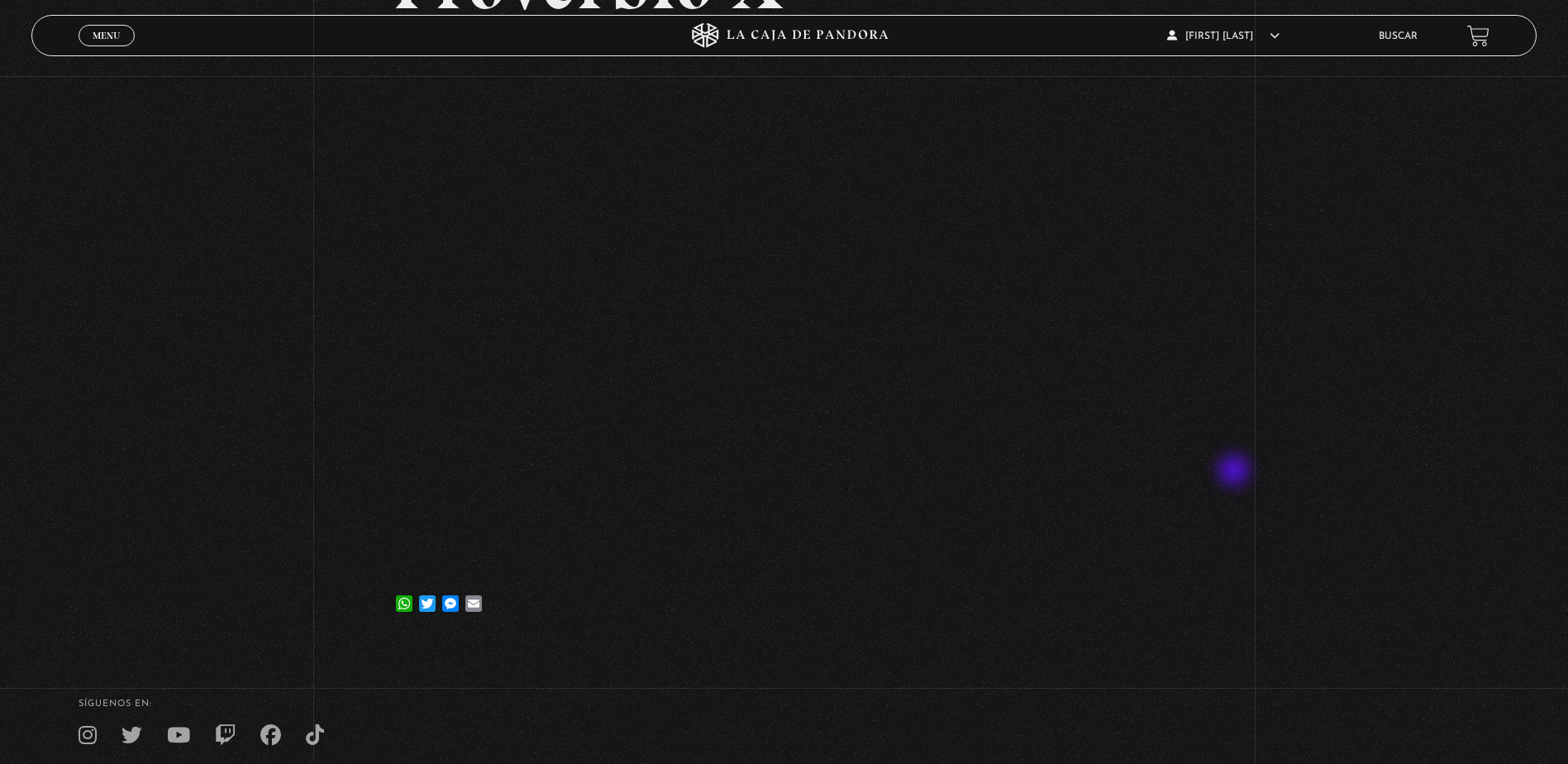 scroll, scrollTop: 248, scrollLeft: 0, axis: vertical 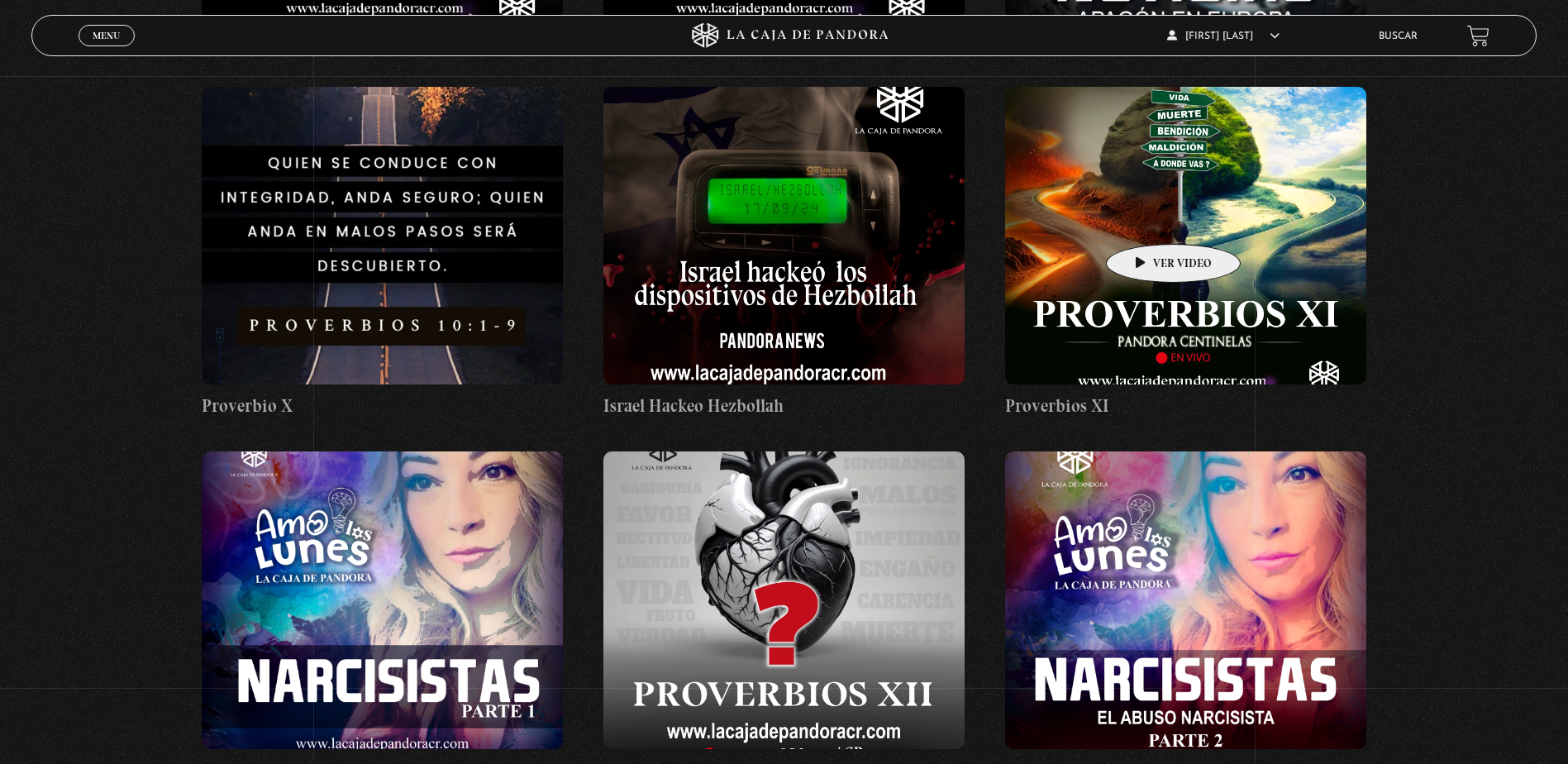 click at bounding box center (1185, 236) 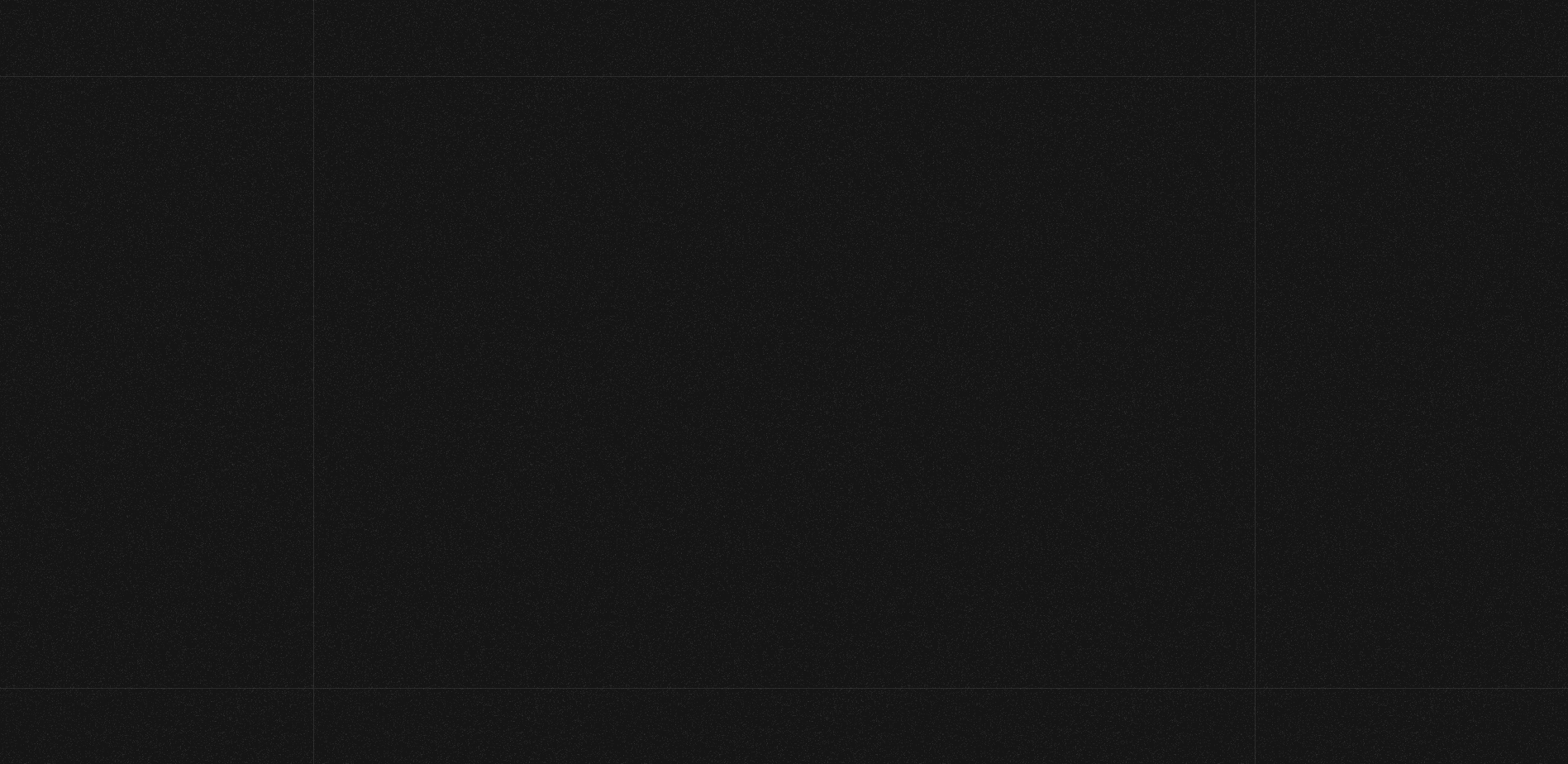 scroll, scrollTop: 0, scrollLeft: 0, axis: both 